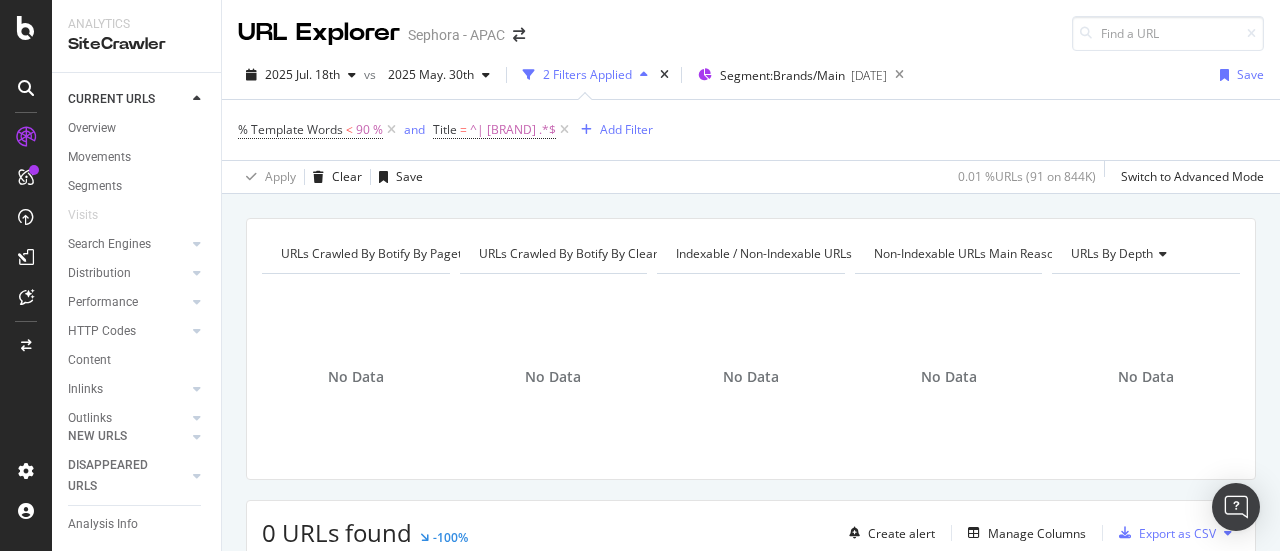 scroll, scrollTop: 0, scrollLeft: 0, axis: both 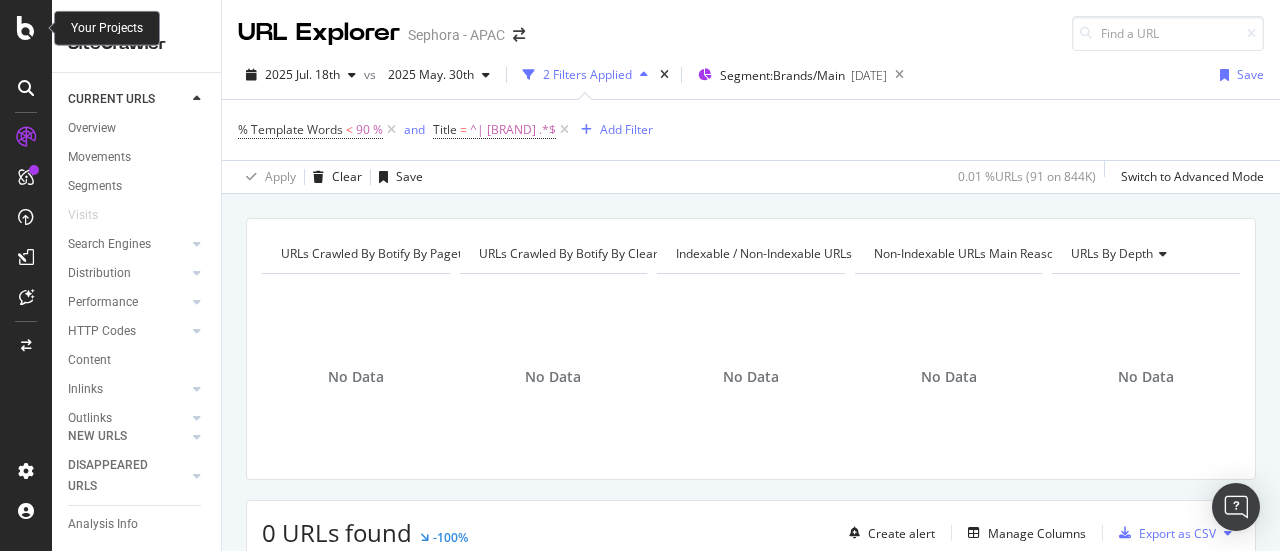click at bounding box center [26, 28] 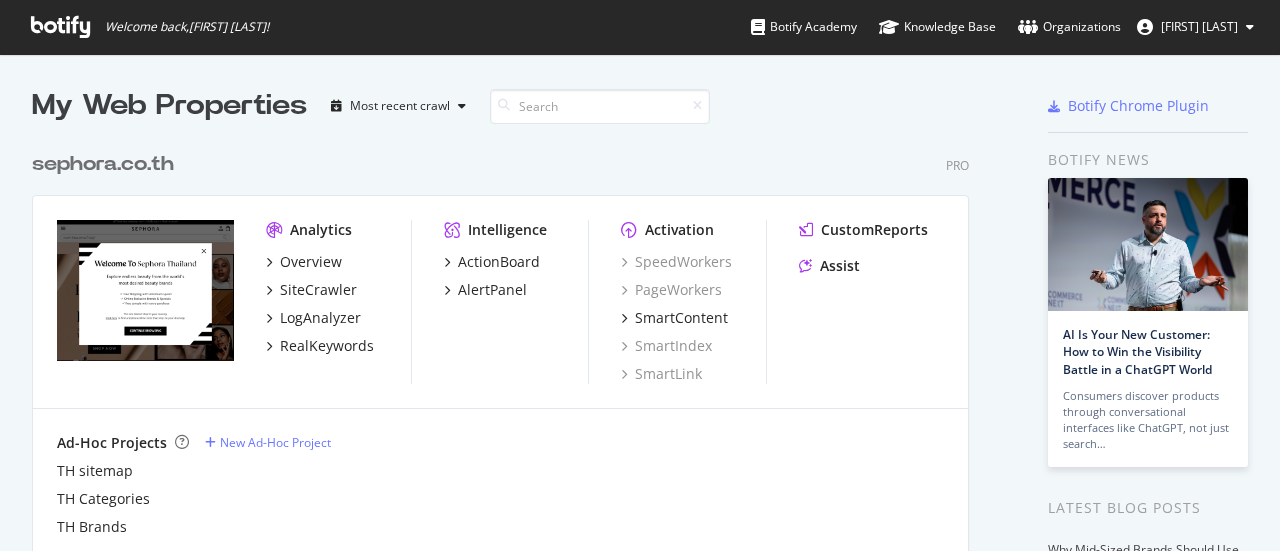 scroll, scrollTop: 0, scrollLeft: 0, axis: both 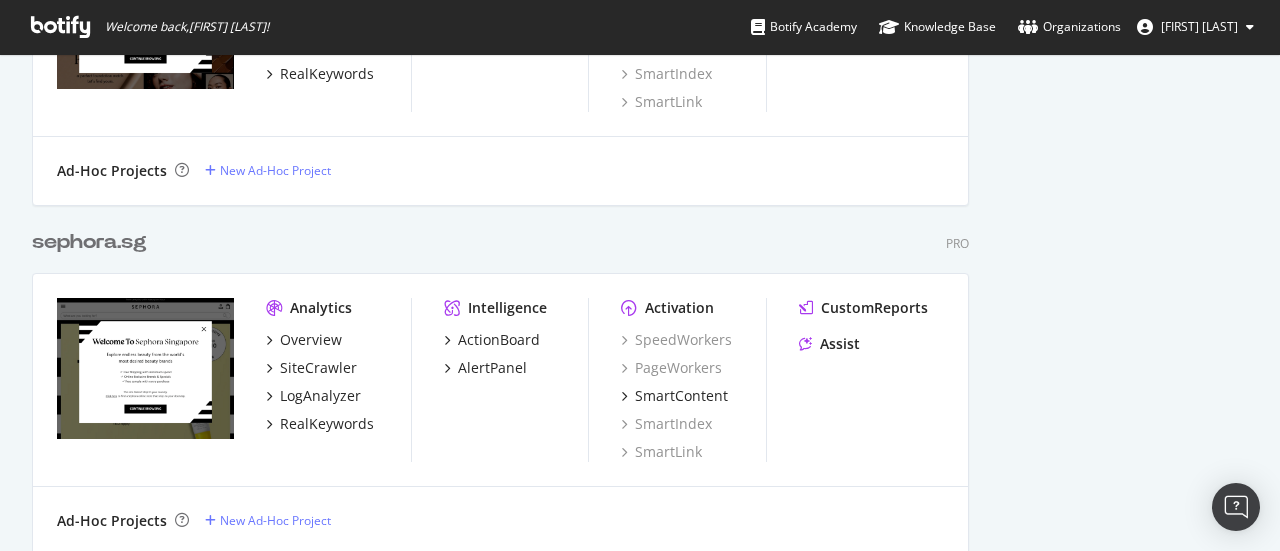 click on "sephora.sg" at bounding box center [89, 242] 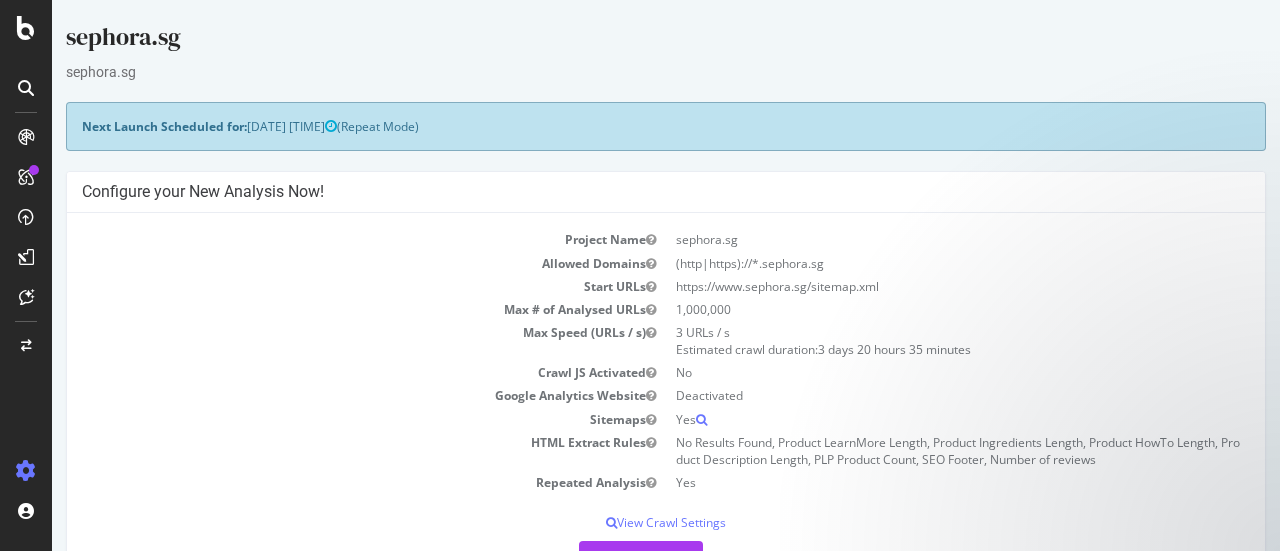 scroll, scrollTop: 0, scrollLeft: 0, axis: both 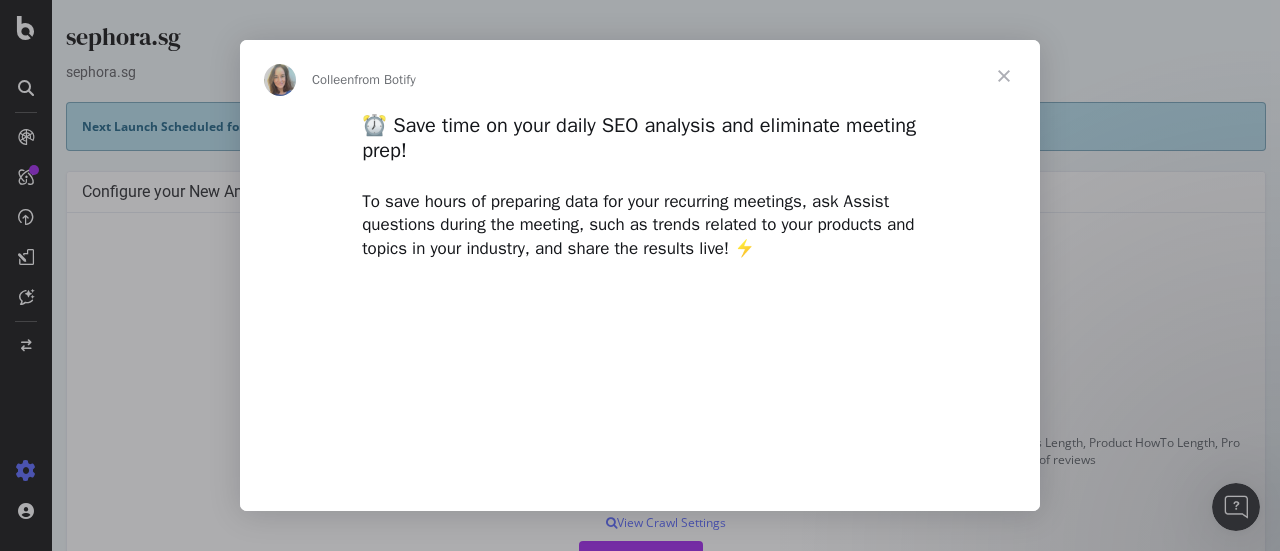 click at bounding box center [1004, 76] 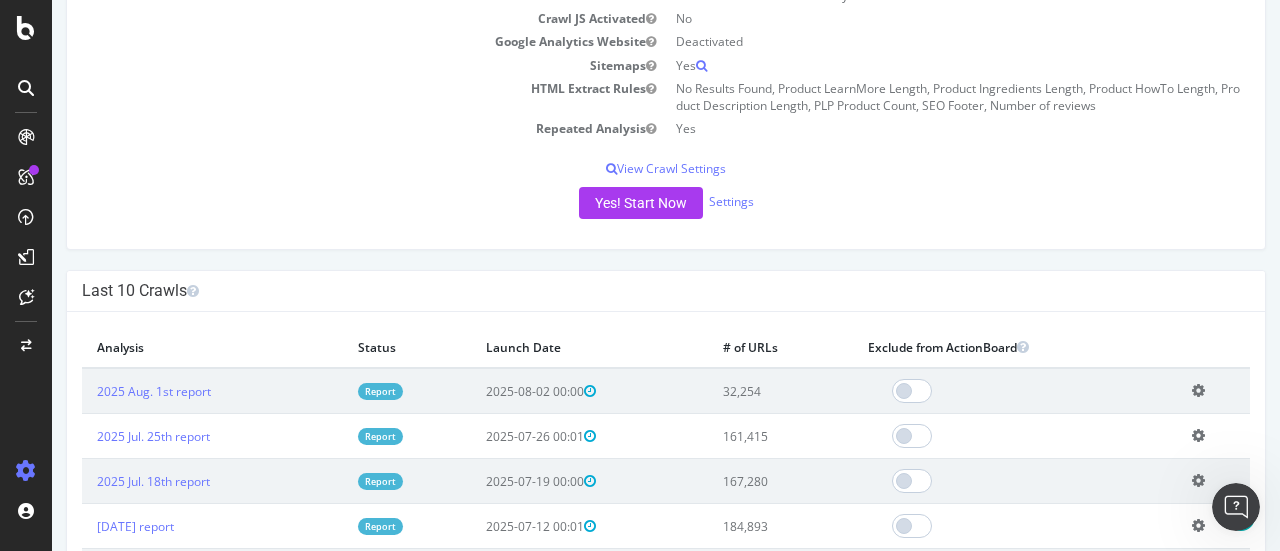 scroll, scrollTop: 261, scrollLeft: 0, axis: vertical 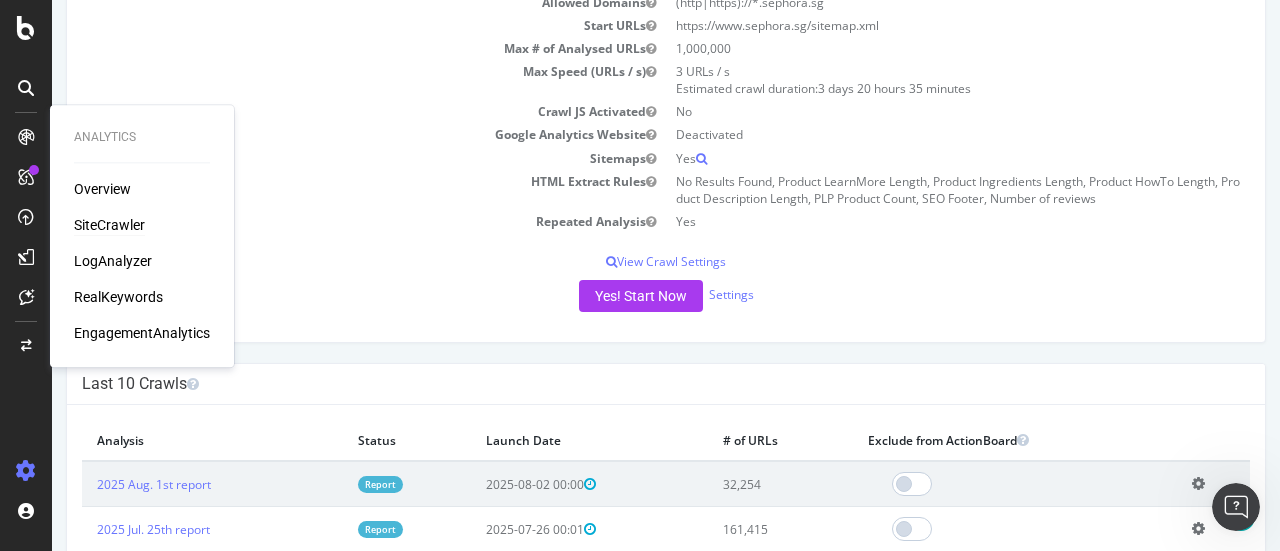 click on "SiteCrawler" at bounding box center (109, 225) 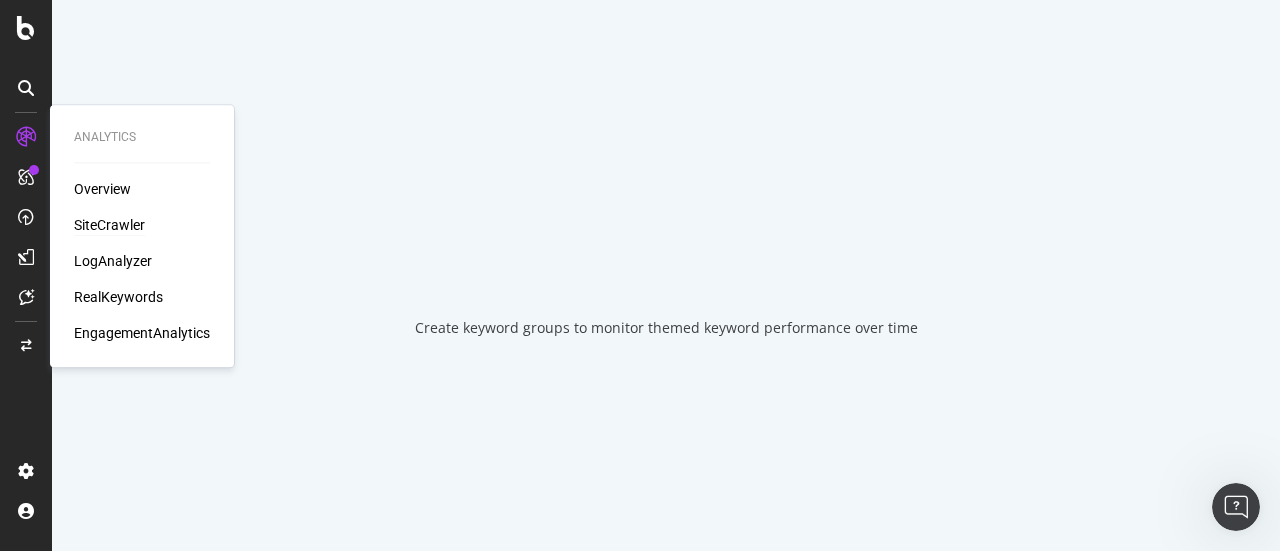 scroll, scrollTop: 0, scrollLeft: 0, axis: both 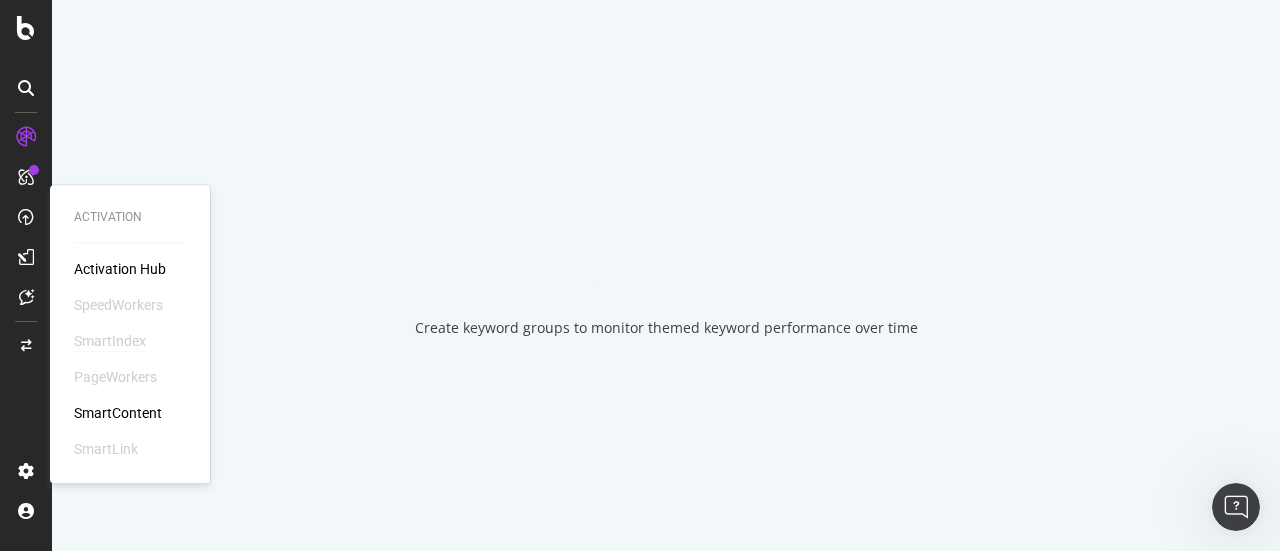 click on "SmartIndex" at bounding box center [110, 341] 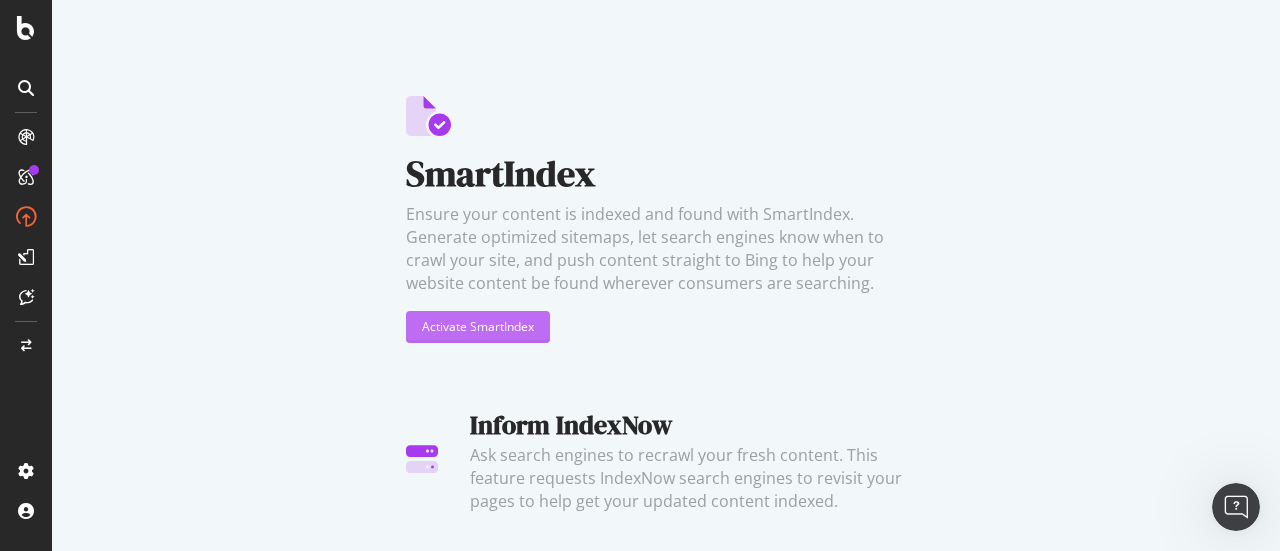 click on "Activate SmartIndex" at bounding box center (478, 326) 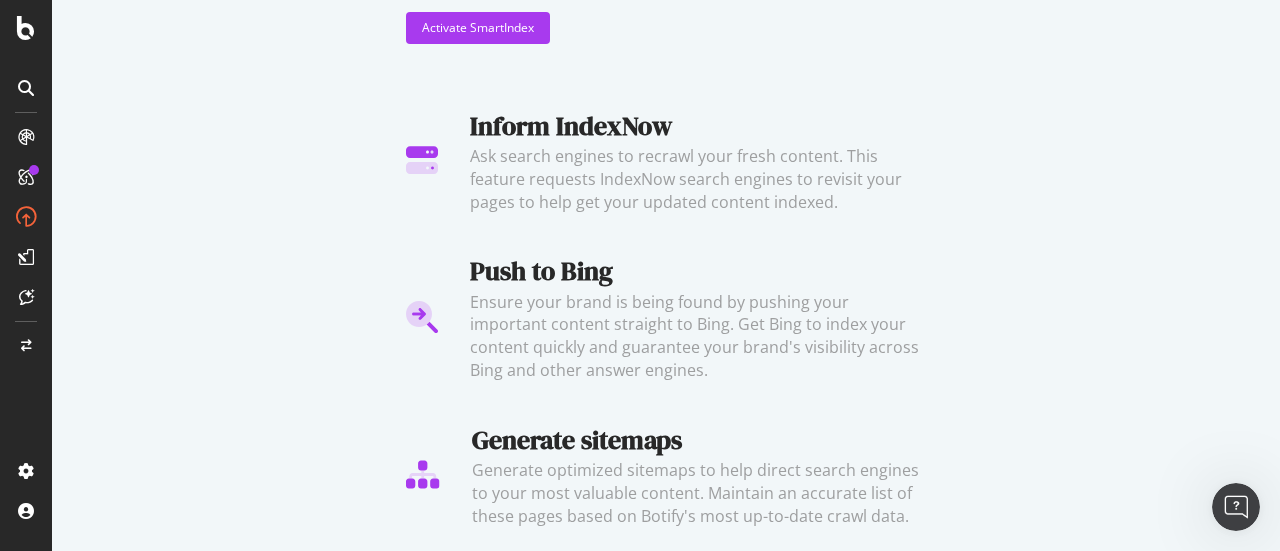 scroll, scrollTop: 0, scrollLeft: 0, axis: both 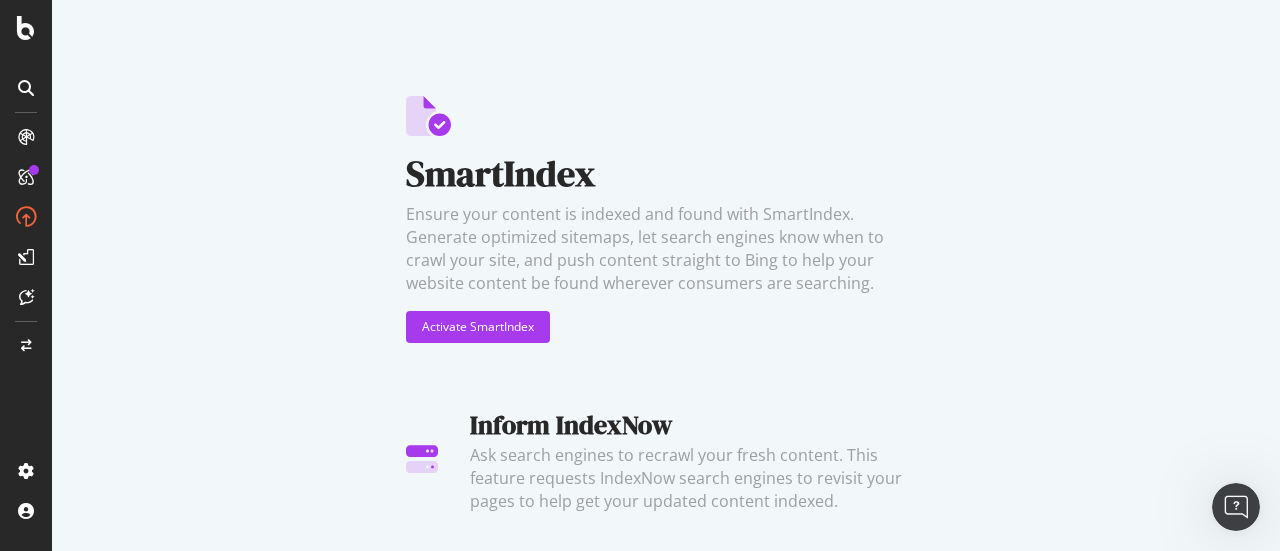 click at bounding box center (26, 88) 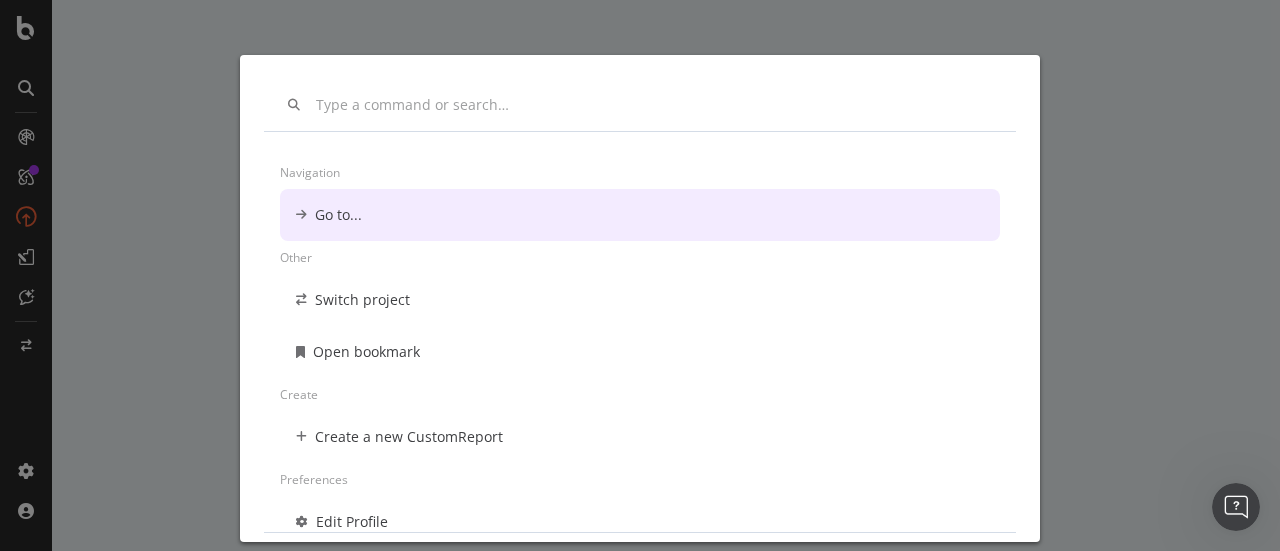 scroll, scrollTop: 0, scrollLeft: 0, axis: both 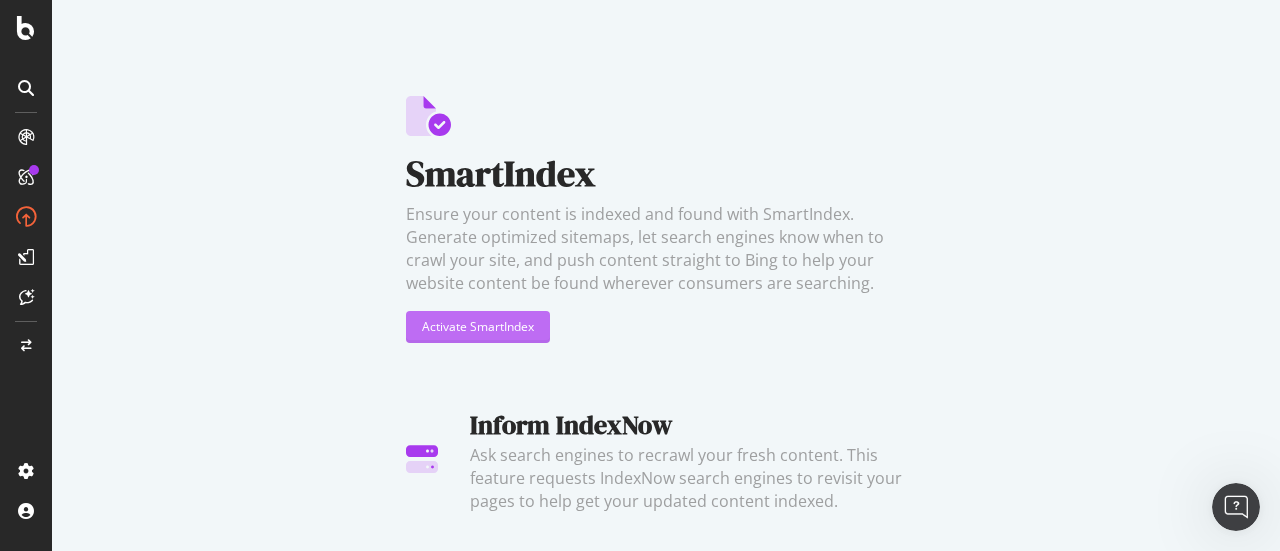 click on "Activate SmartIndex" at bounding box center [478, 326] 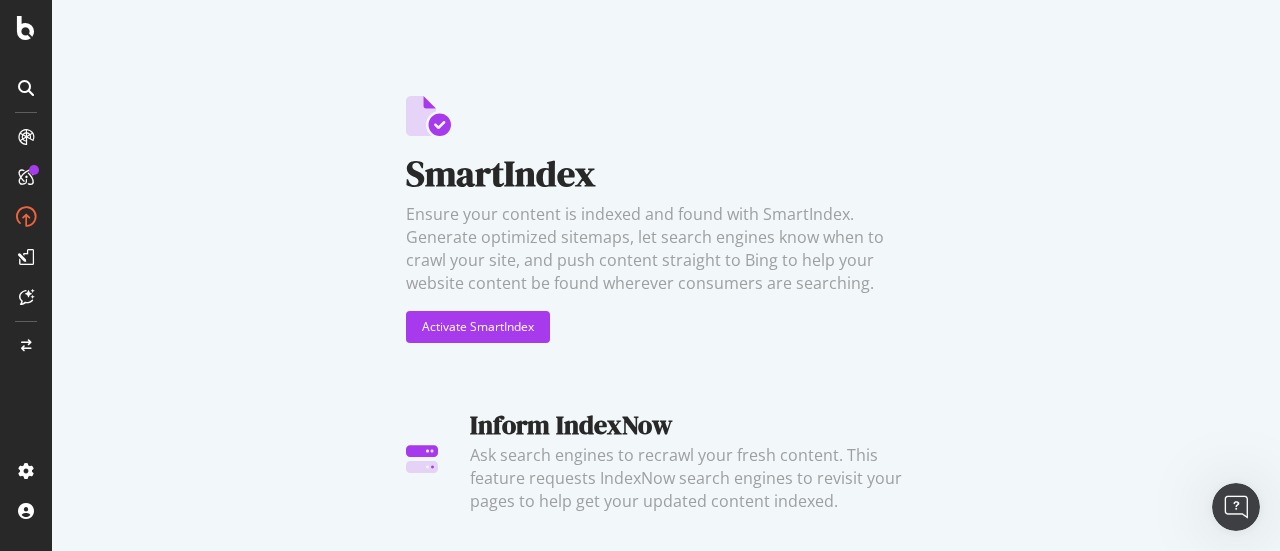 scroll, scrollTop: 0, scrollLeft: 0, axis: both 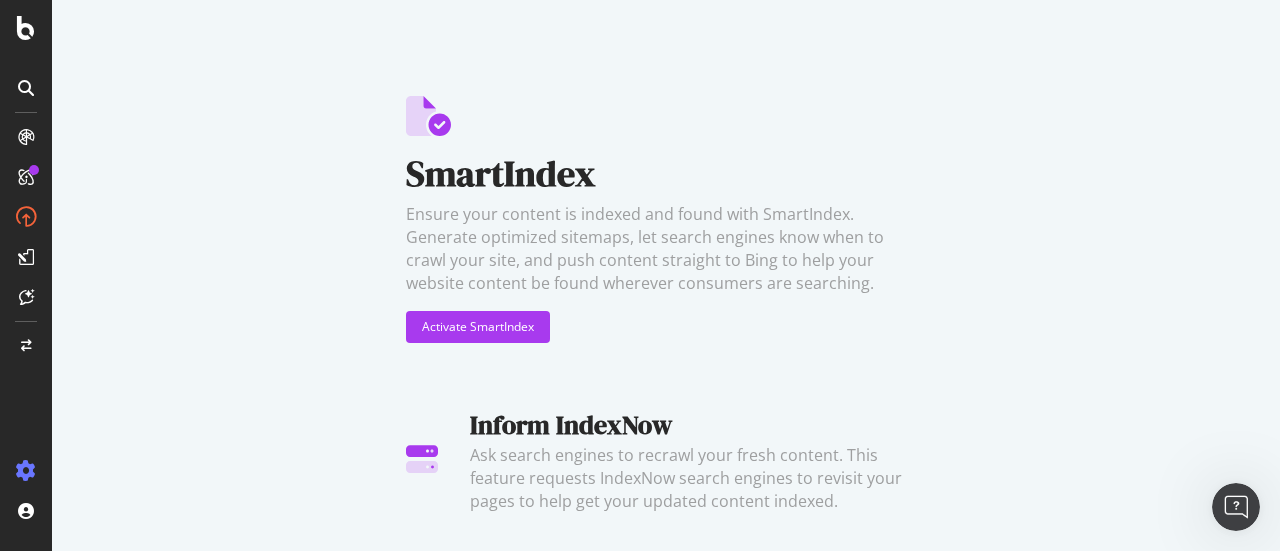 click at bounding box center (26, 471) 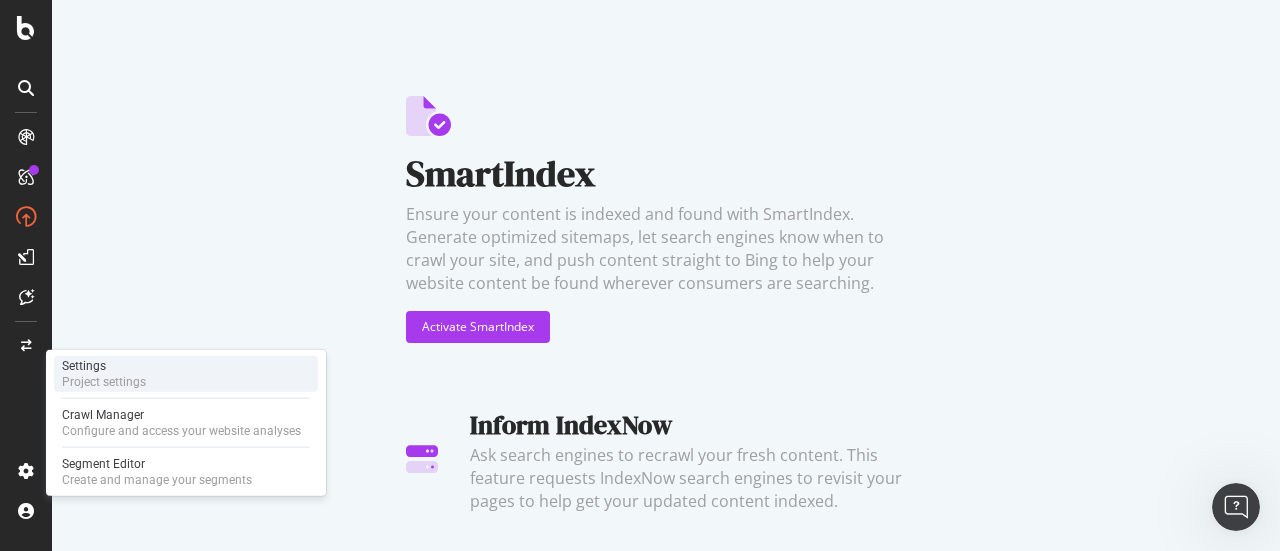 click on "Project settings" at bounding box center (104, 382) 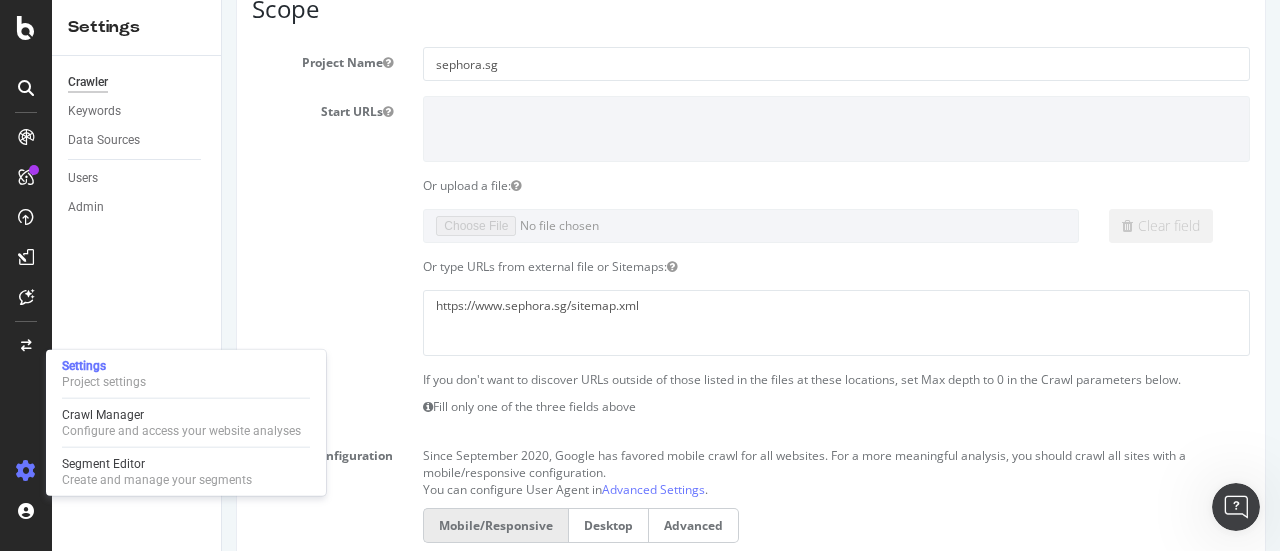 scroll, scrollTop: 134, scrollLeft: 0, axis: vertical 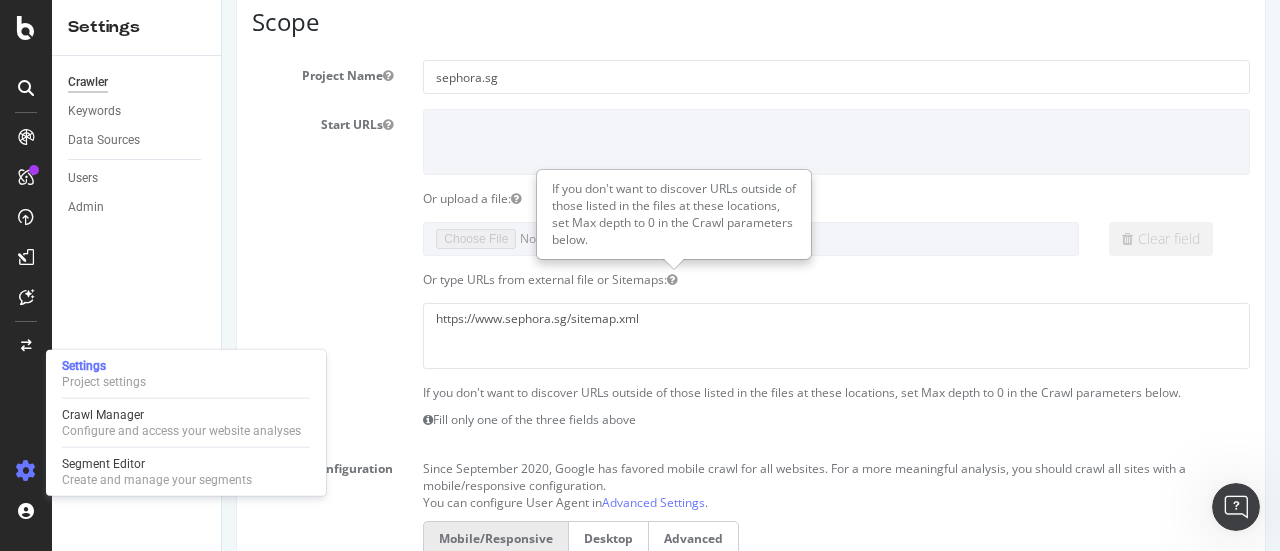 click on "Project Name
sephora.sg Start URLs
Or upload a file:
Clear field
Or type URLs from external file or Sitemaps:
https://www.sephora.sg/sitemap.xml
If you don't want to discover URLs outside of those listed in the files at these locations, set Max depth to 0 in the Crawl parameters below.
Fill only one of the three fields above
Crawl Configuration  Since September 2020, Google has favored mobile crawl for all websites. For a more meaningful analysis, you should crawl all sites with a mobile/responsive configuration.
You can configure User Agent in  Advanced Settings .
Mobile/Responsive Desktop Advanced Allowed Domains
HTTP HTTPS HTTP + HTTPS sephora.sg" at bounding box center (751, 480) 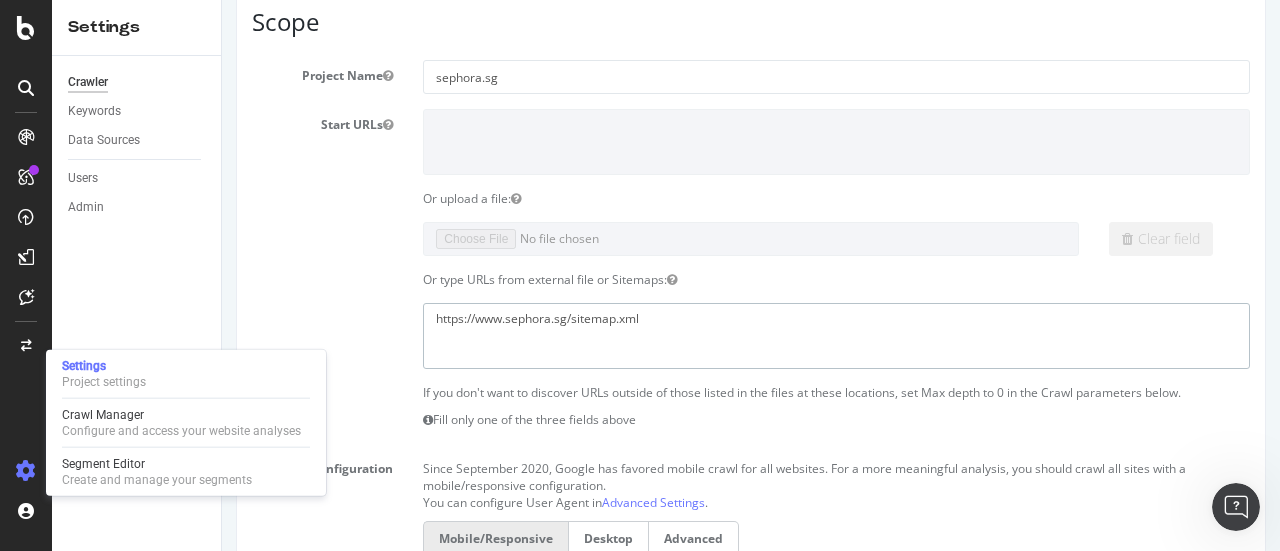 click on "https://www.sephora.sg/sitemap.xml" at bounding box center [836, 335] 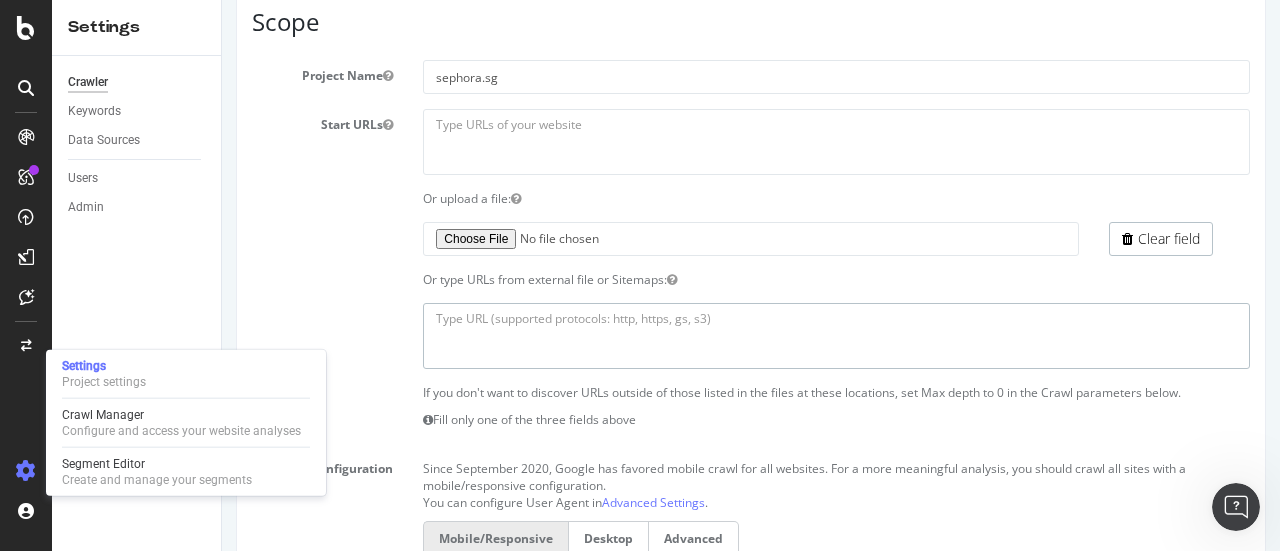 type 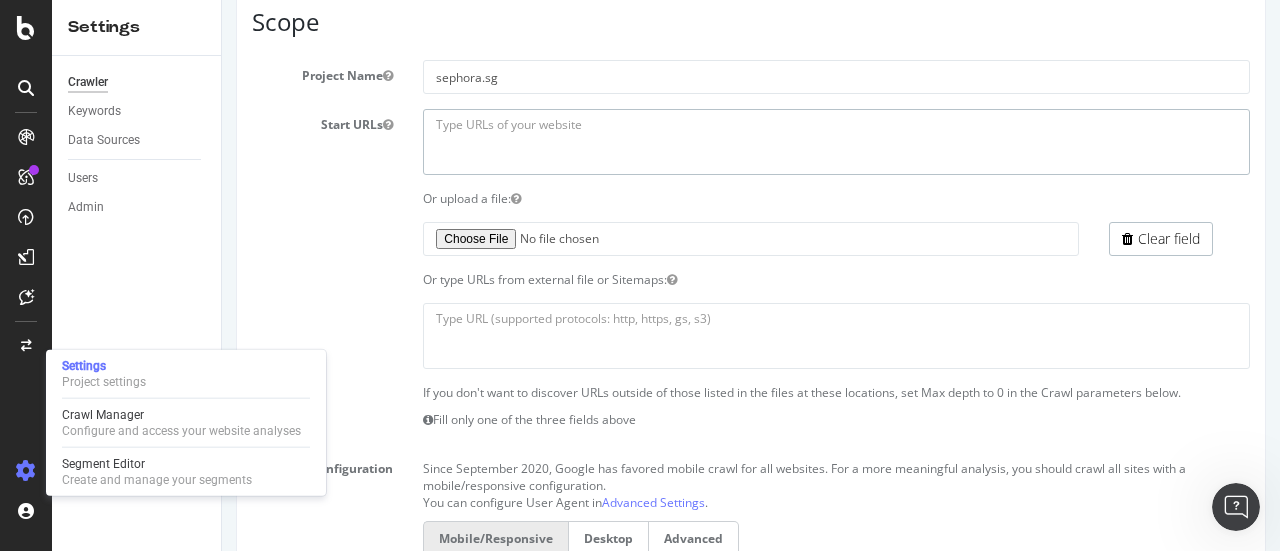 click at bounding box center [836, 141] 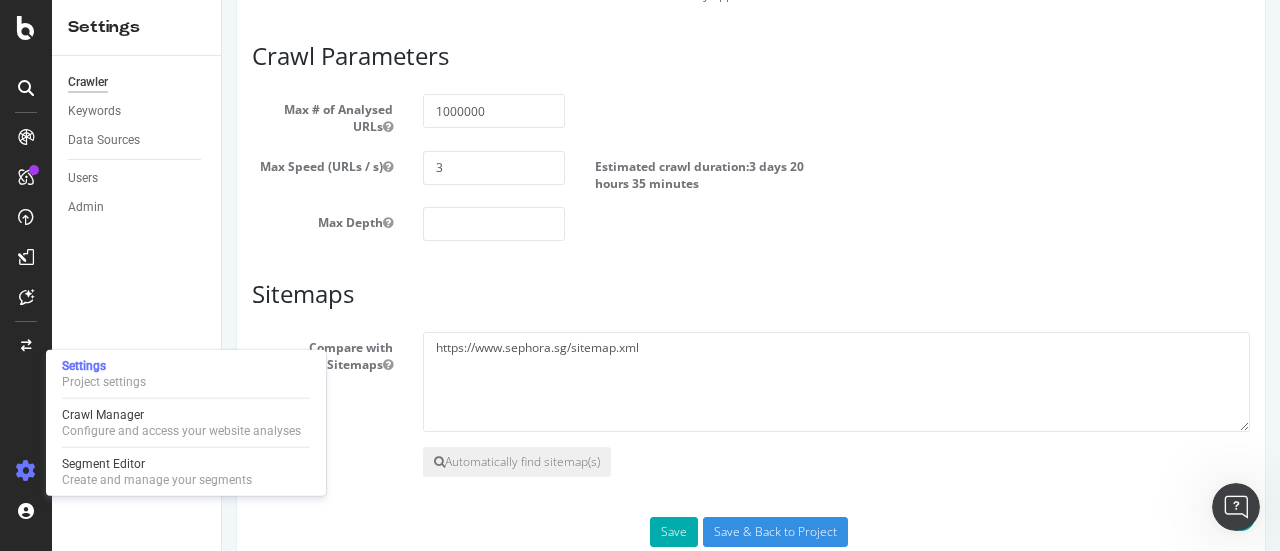 scroll, scrollTop: 1071, scrollLeft: 0, axis: vertical 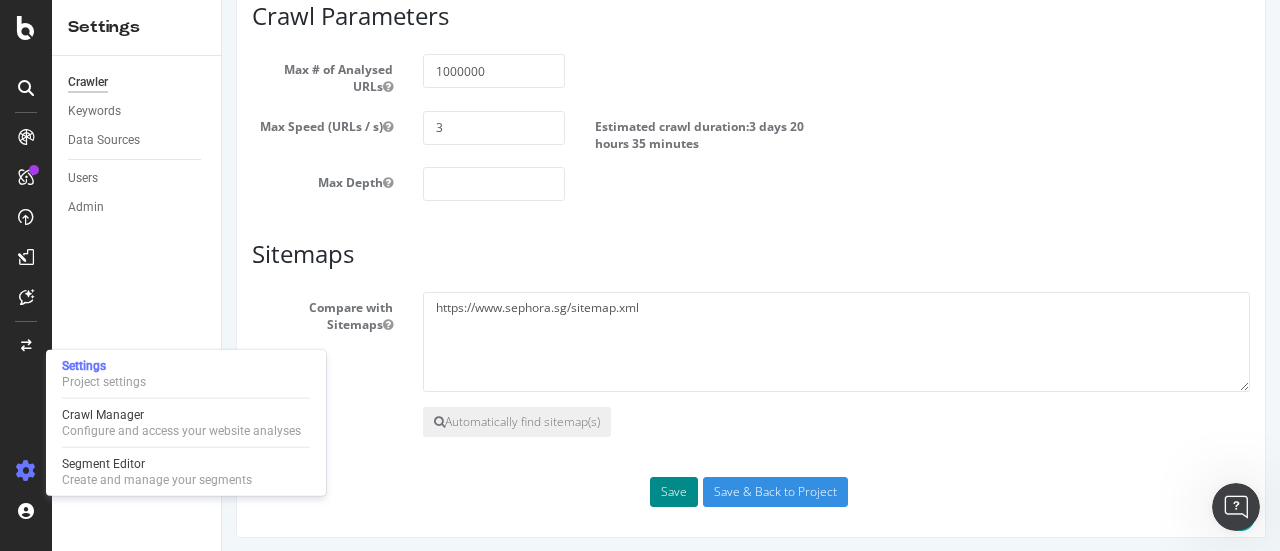type on "https://www.sephora.sg" 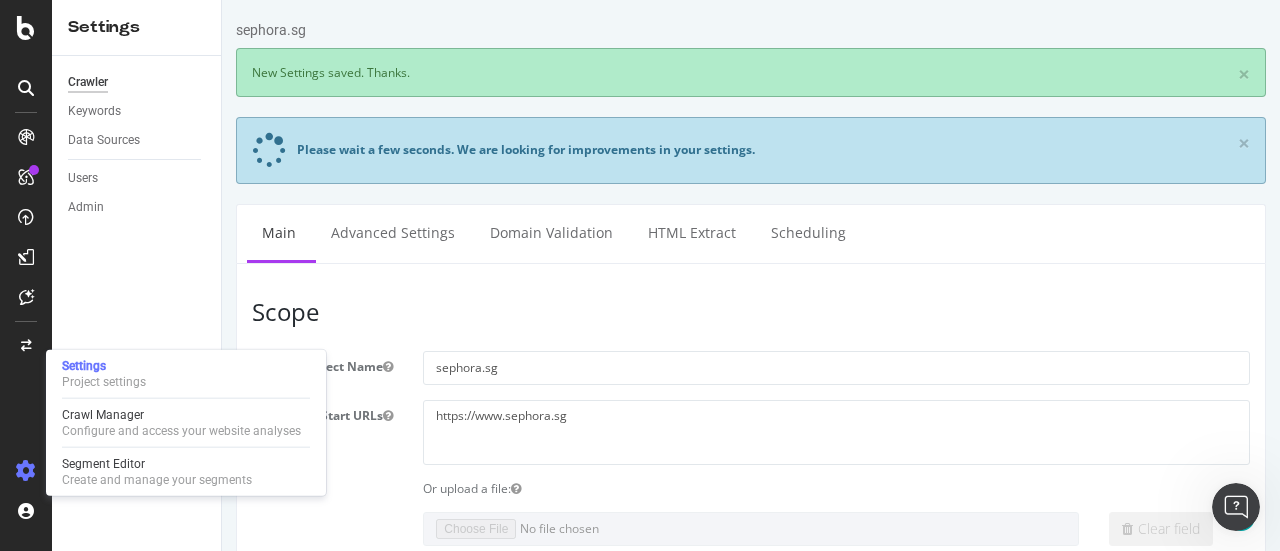 scroll, scrollTop: 0, scrollLeft: 0, axis: both 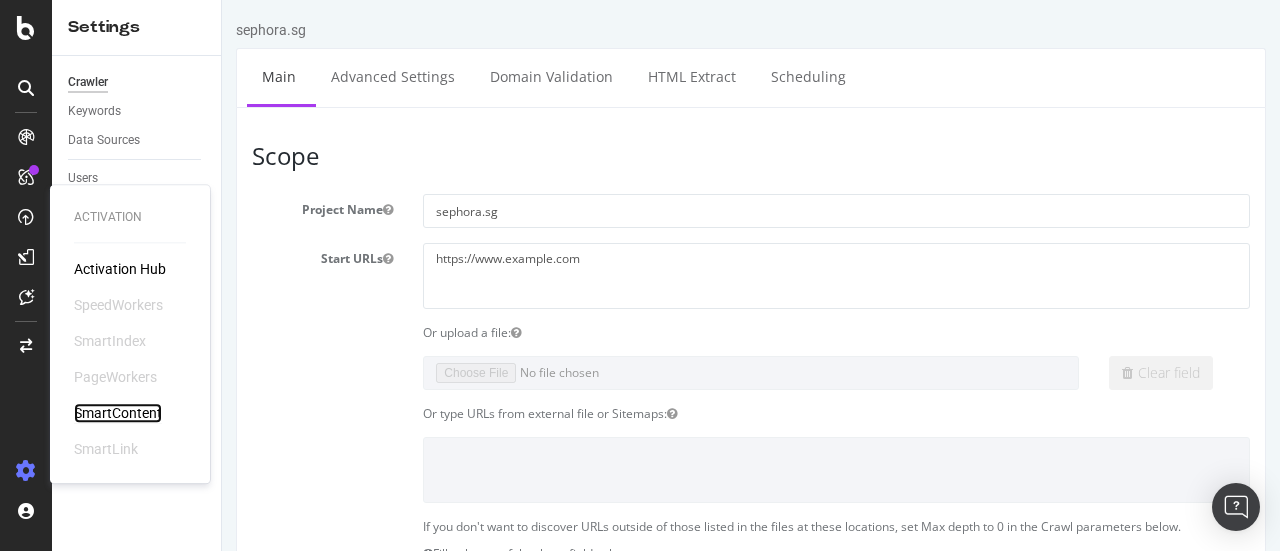 click on "SmartContent" at bounding box center [118, 413] 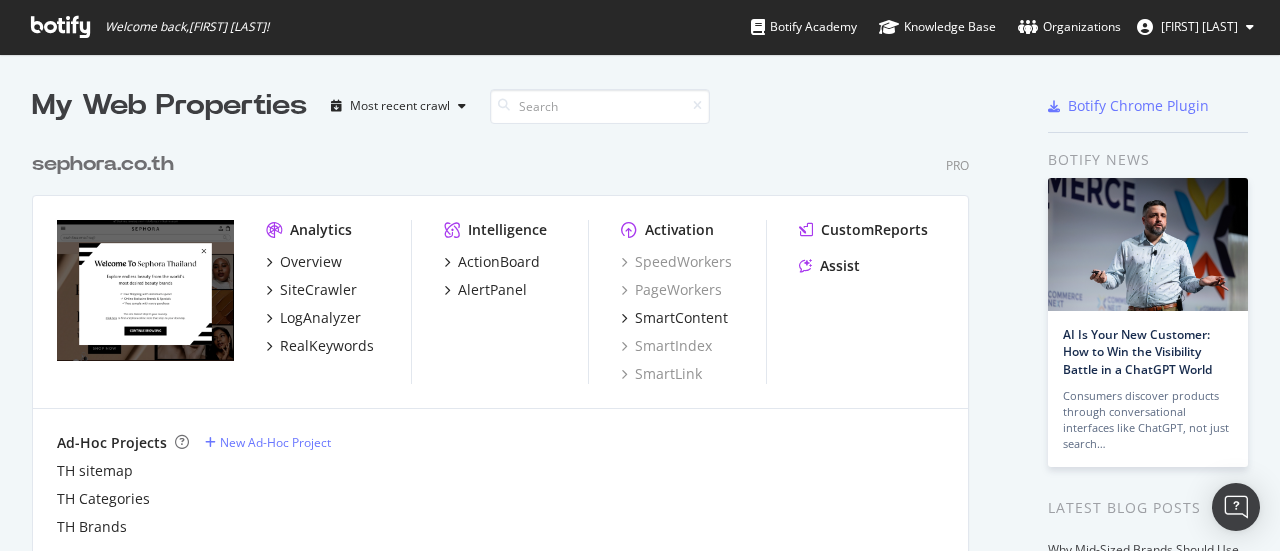scroll, scrollTop: 0, scrollLeft: 0, axis: both 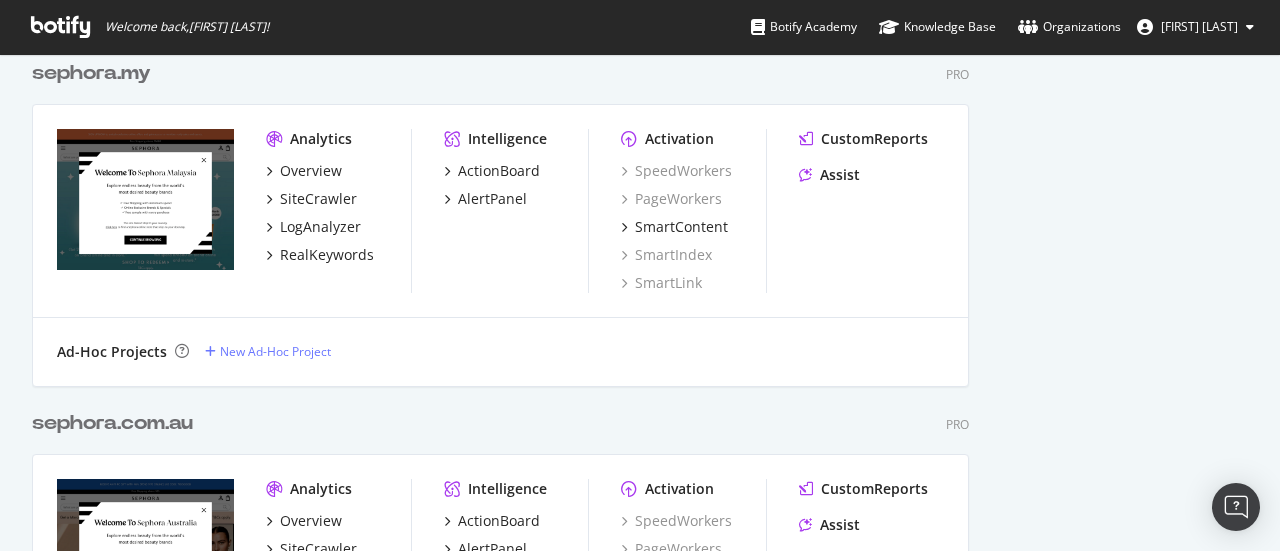 click on "Ad-Hoc Projects New Ad-Hoc Project" at bounding box center (500, 352) 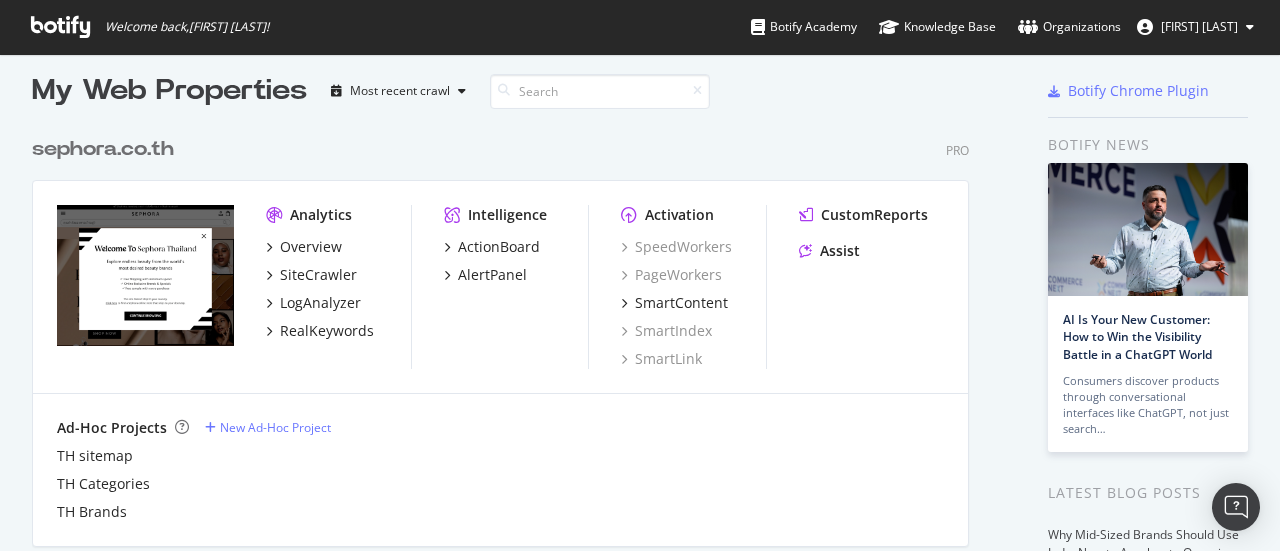 scroll, scrollTop: 0, scrollLeft: 0, axis: both 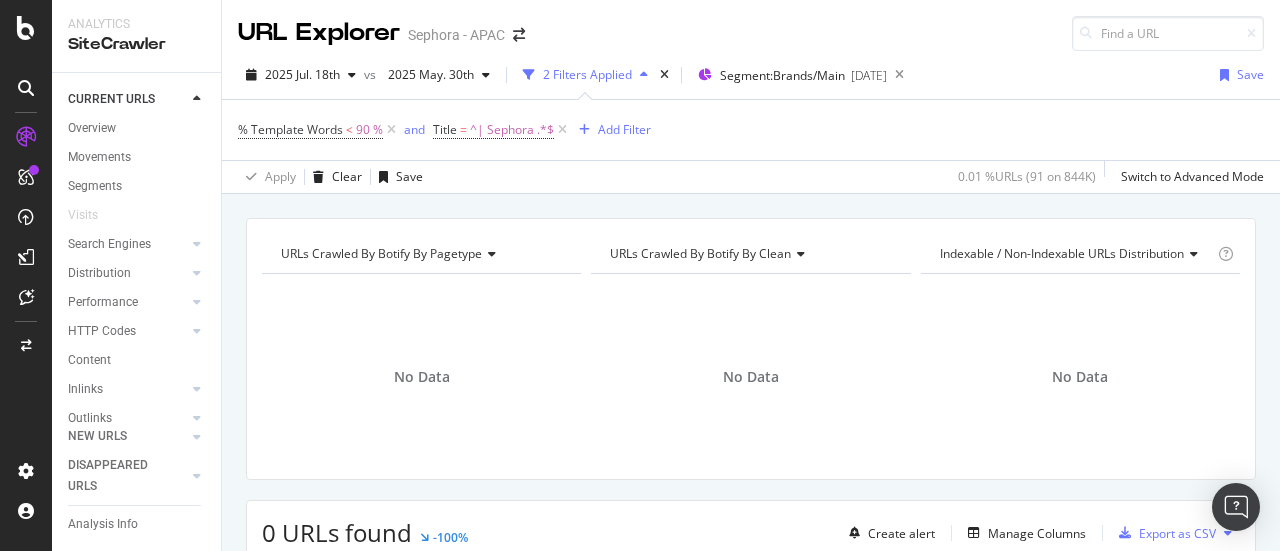 click on "URLs Crawled By Botify By clean" at bounding box center [749, 254] 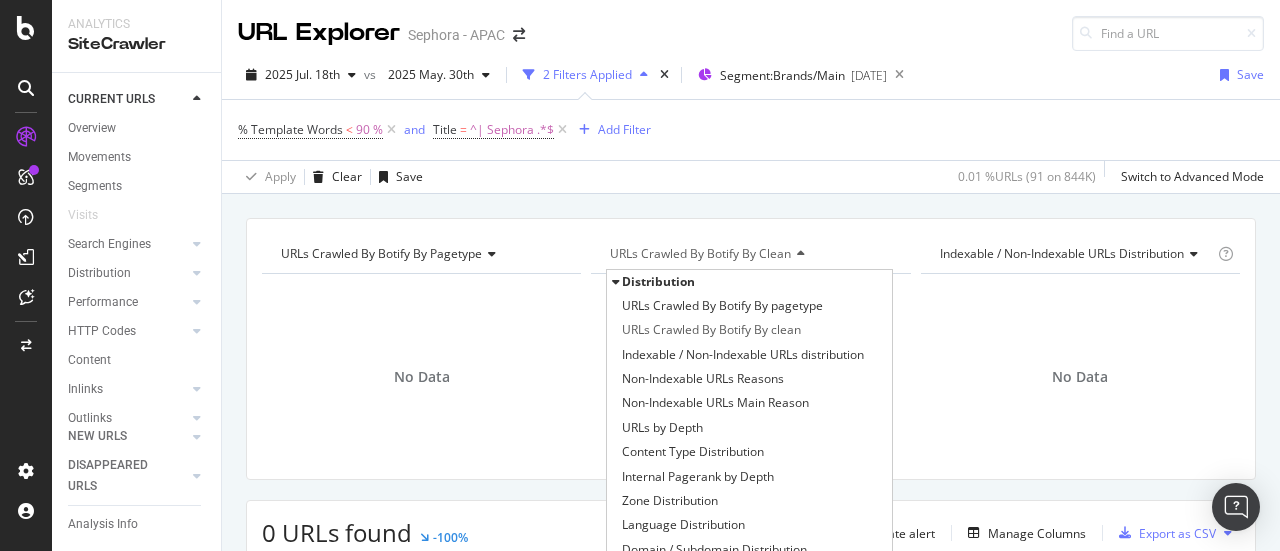 click on "URLs Crawled By Botify By clean" at bounding box center [749, 254] 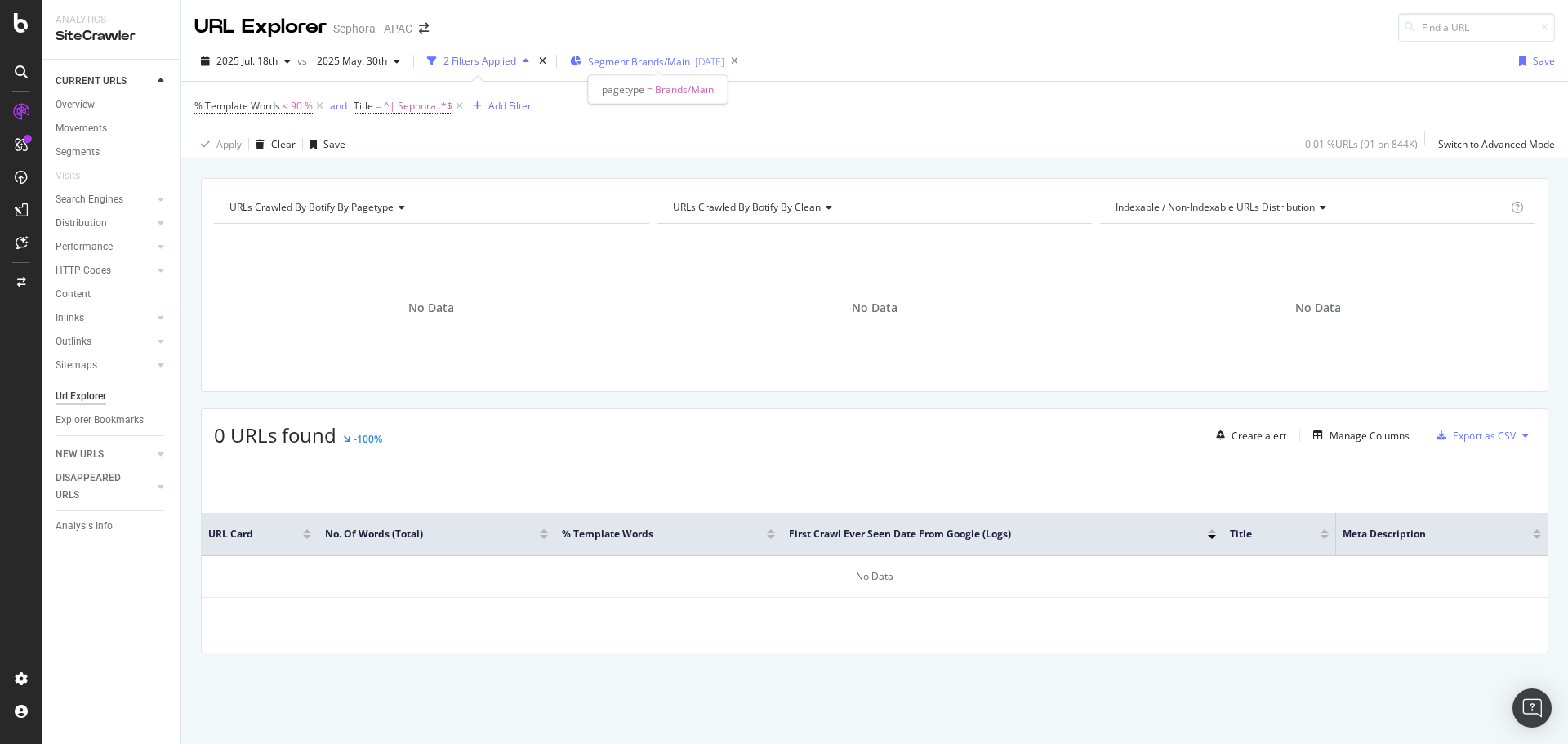 click on "Segment:  Brands/Main" at bounding box center (639, 61) 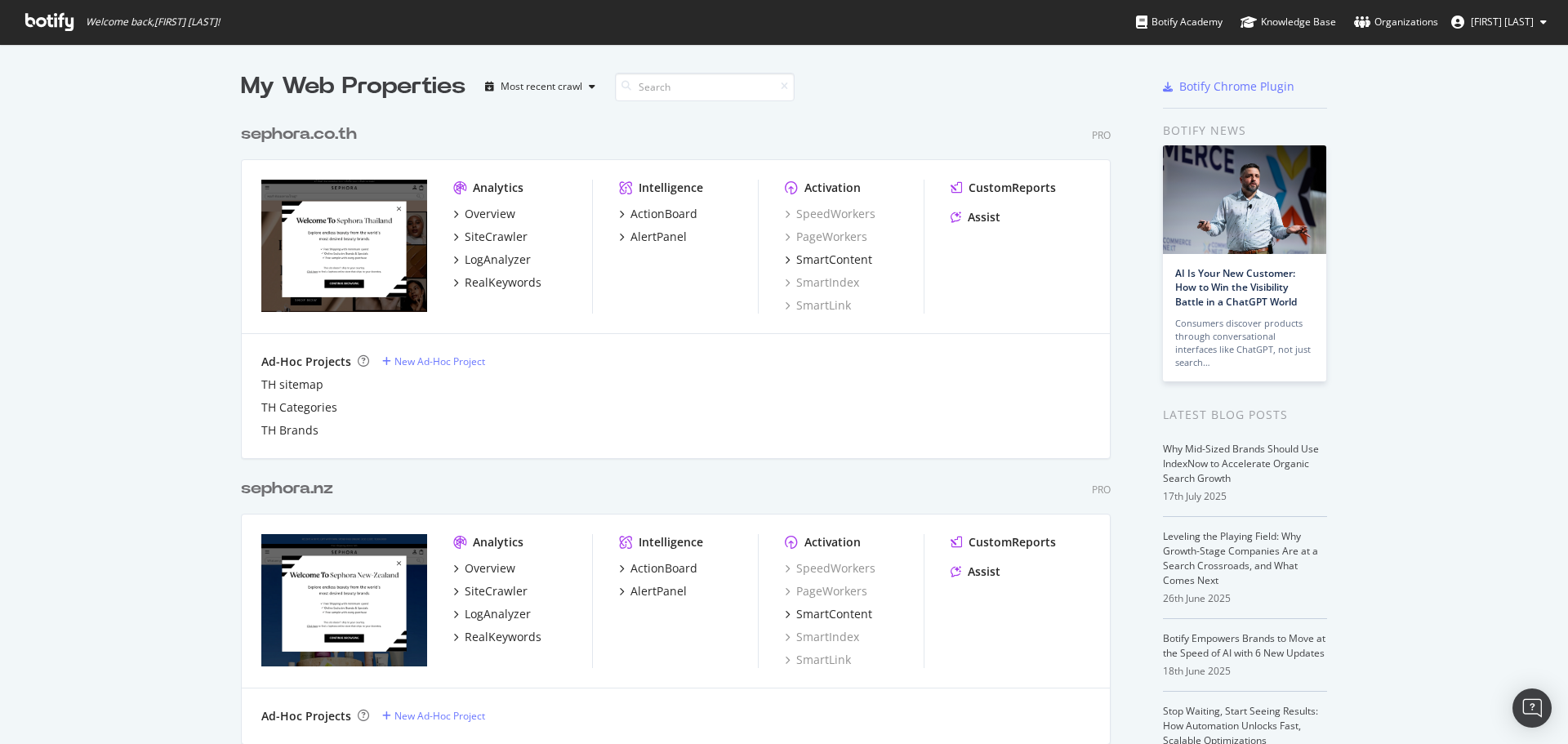 scroll, scrollTop: 0, scrollLeft: 0, axis: both 